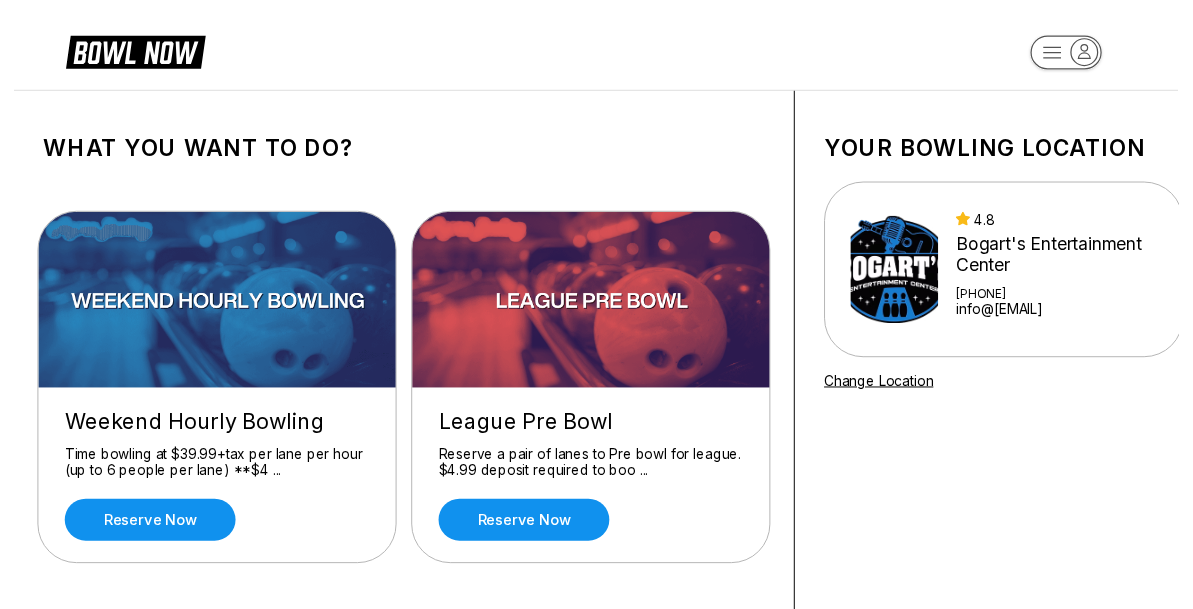 scroll, scrollTop: 0, scrollLeft: 0, axis: both 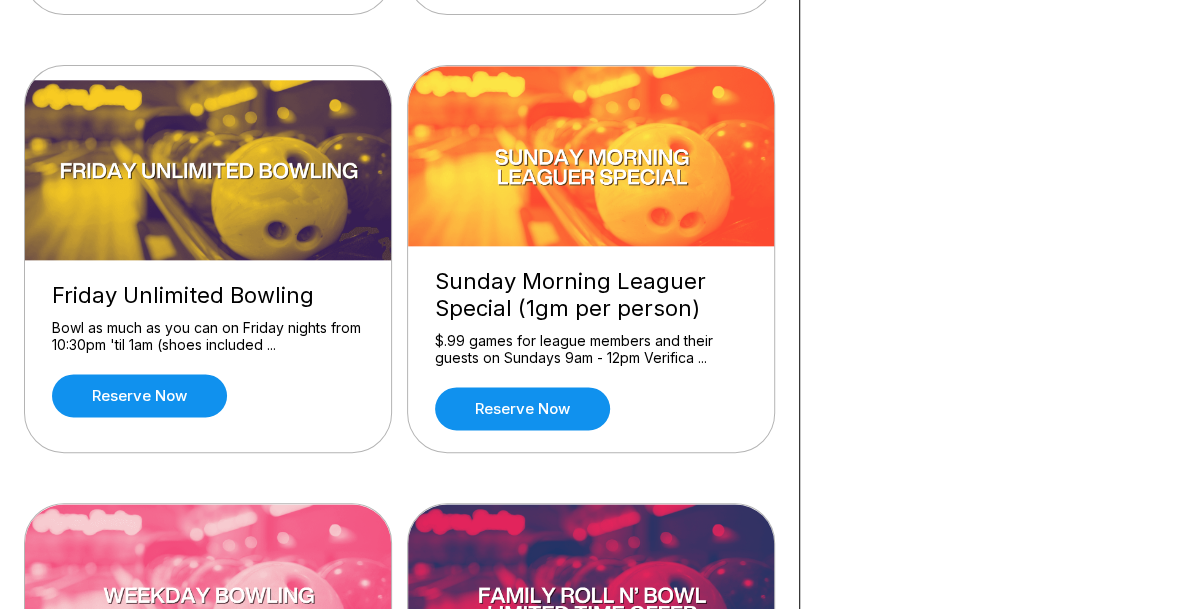 click on "Your bowling location 4.8 Bogart's Entertainment Center   [PHONE] info@[EMAIL] Change Location" at bounding box center (1014, 243) 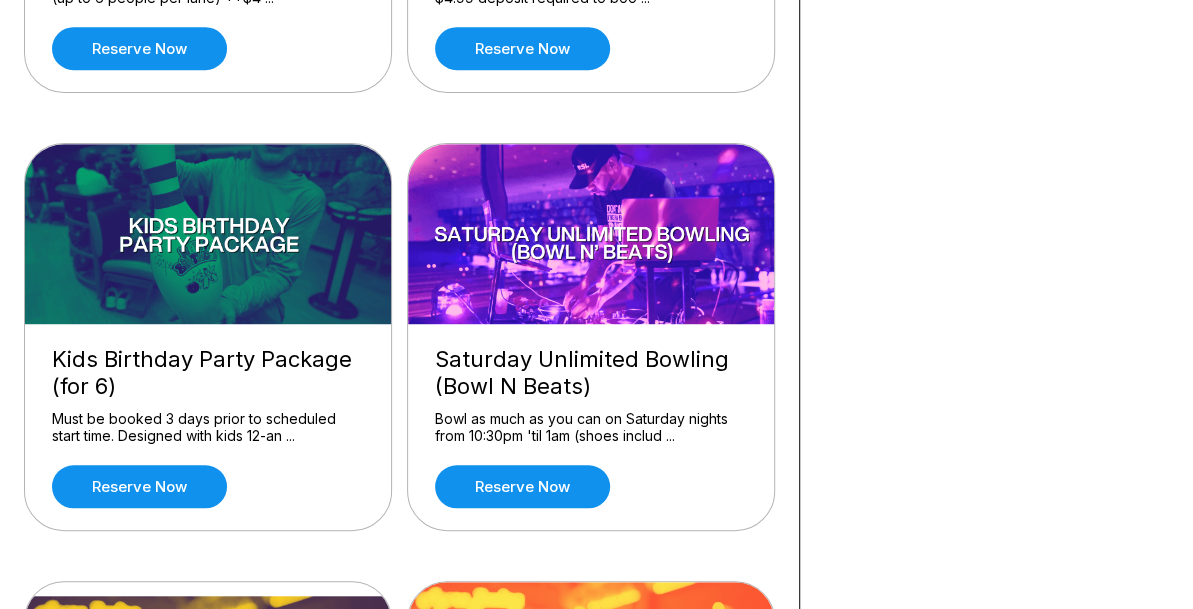 scroll, scrollTop: 300, scrollLeft: 0, axis: vertical 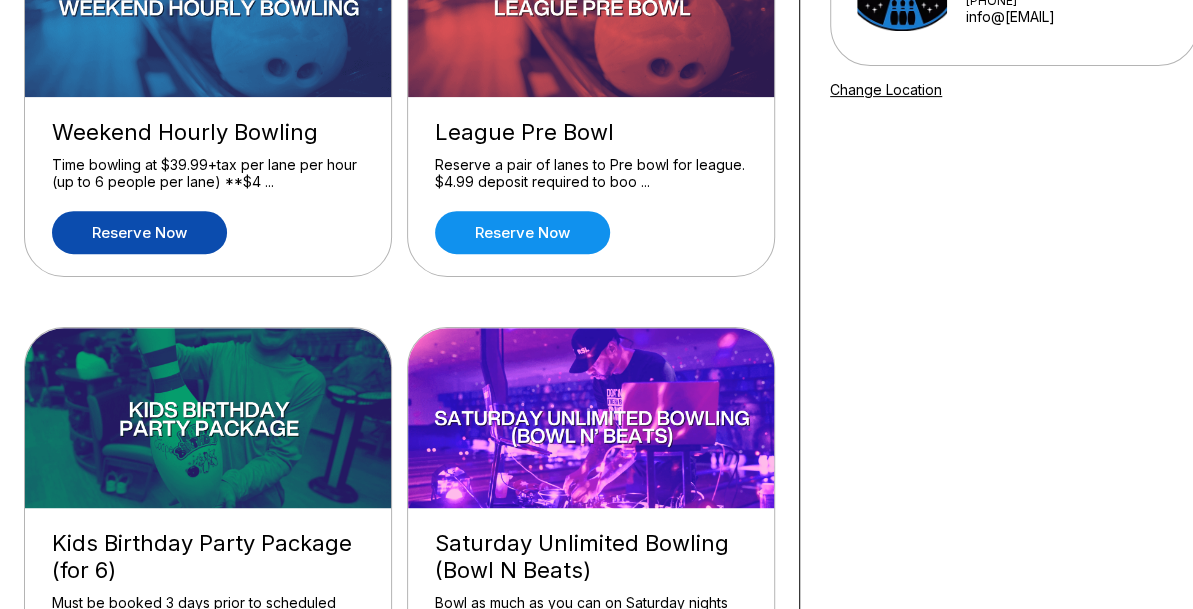 click on "Reserve now" at bounding box center (139, 232) 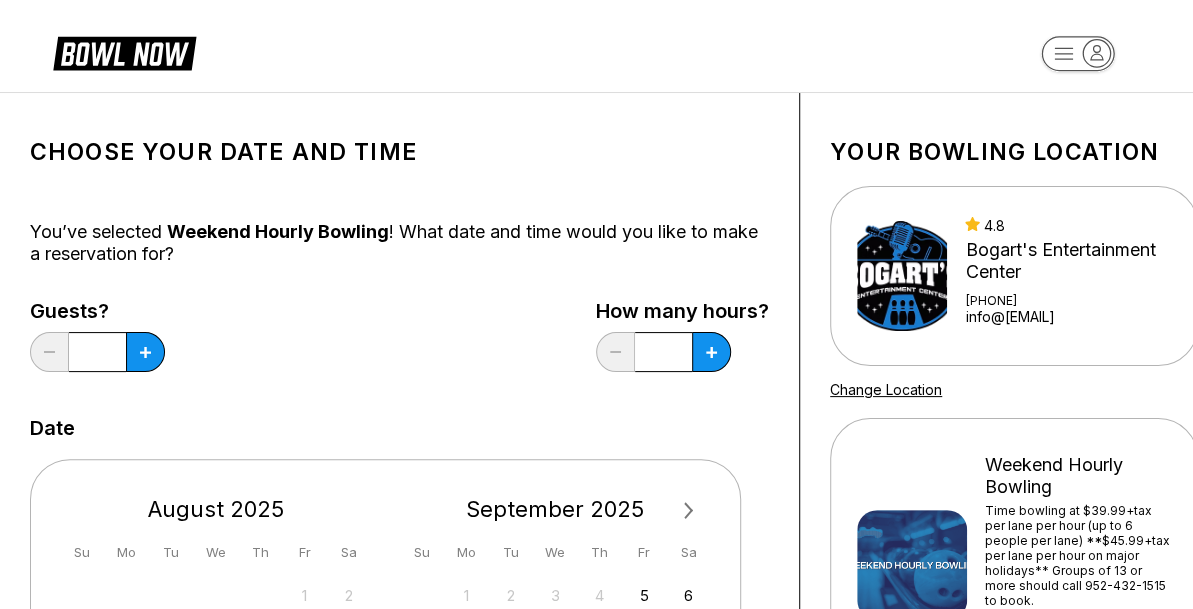 scroll, scrollTop: 400, scrollLeft: 0, axis: vertical 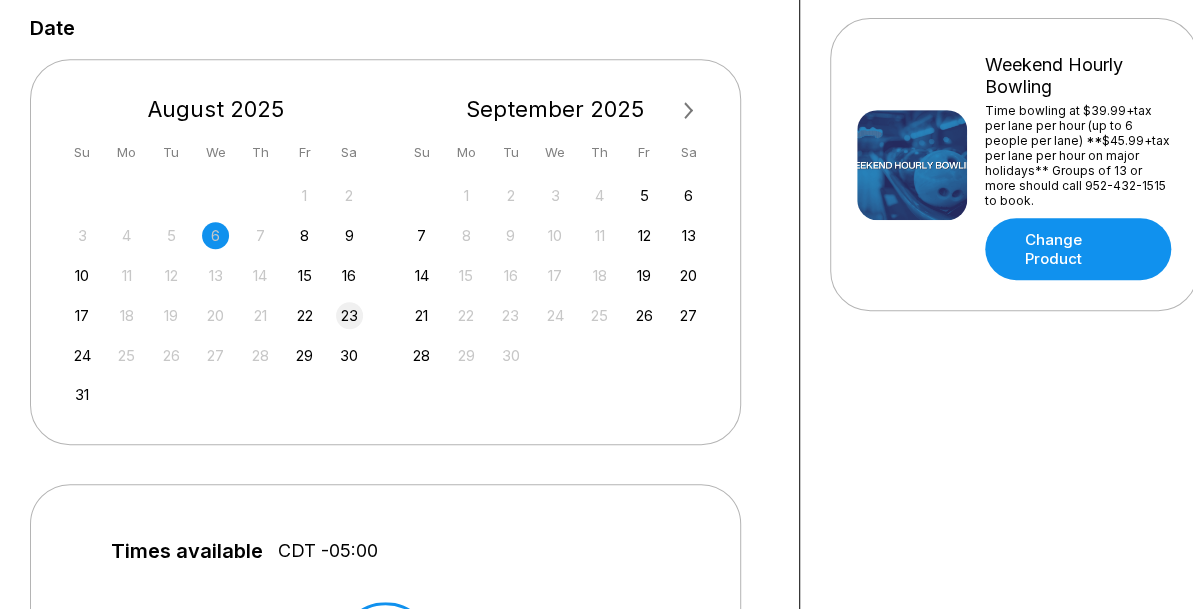 click on "23" at bounding box center [349, 315] 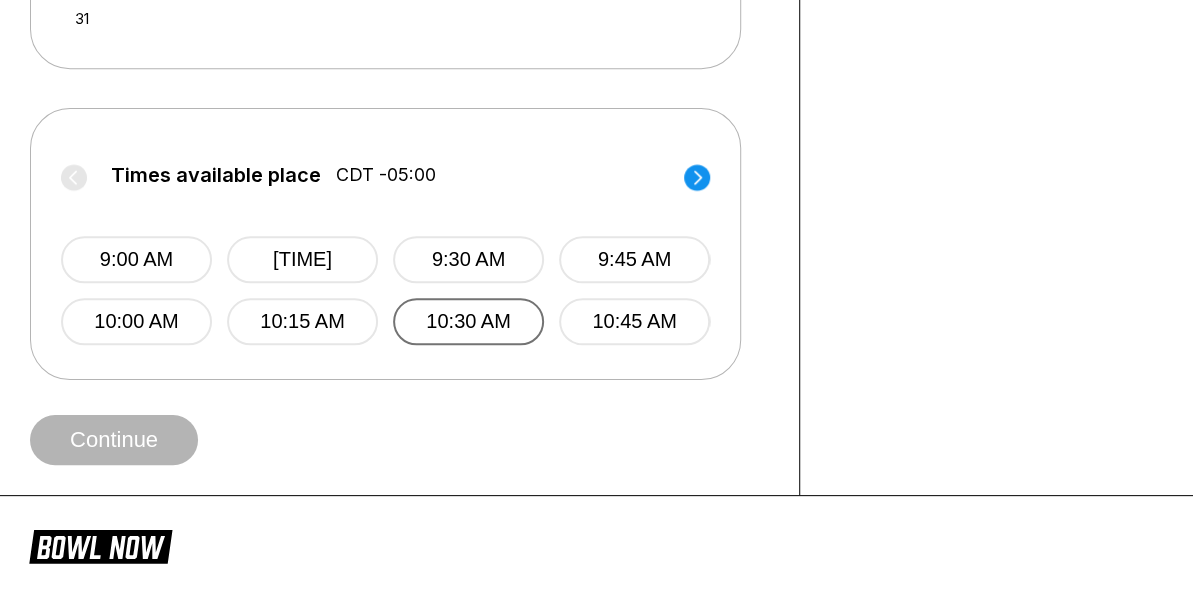 scroll, scrollTop: 700, scrollLeft: 0, axis: vertical 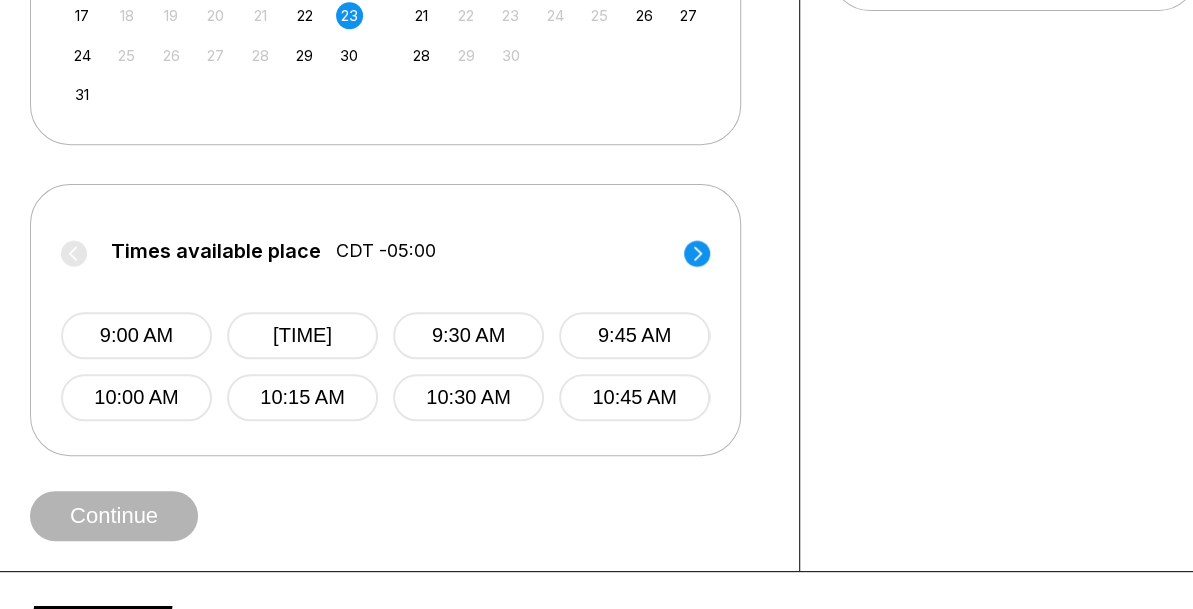 click 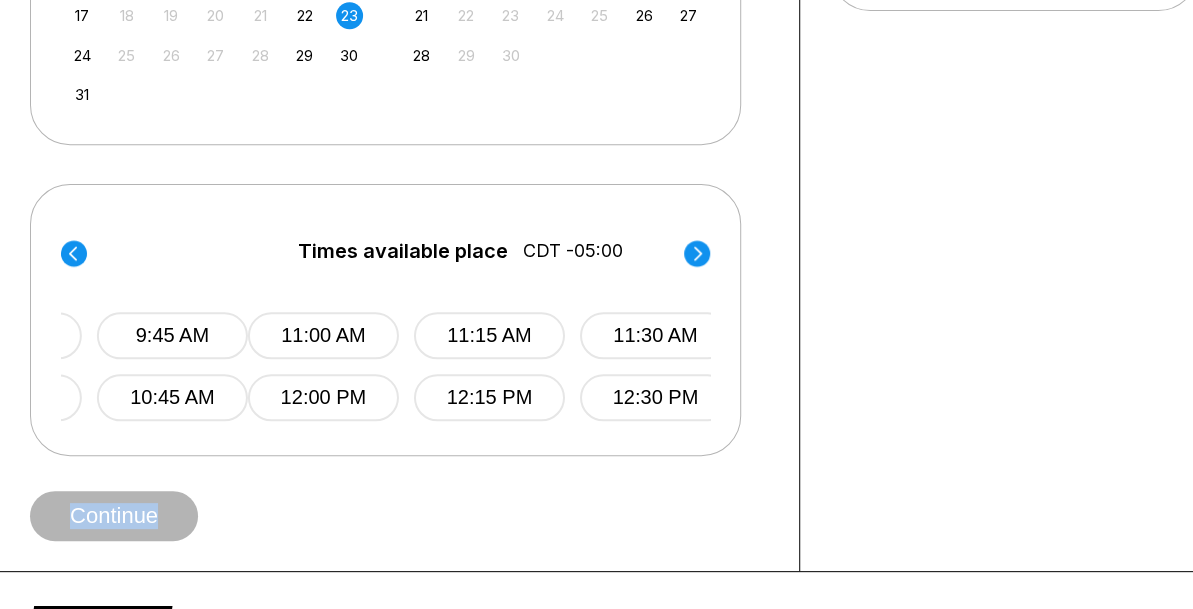 click 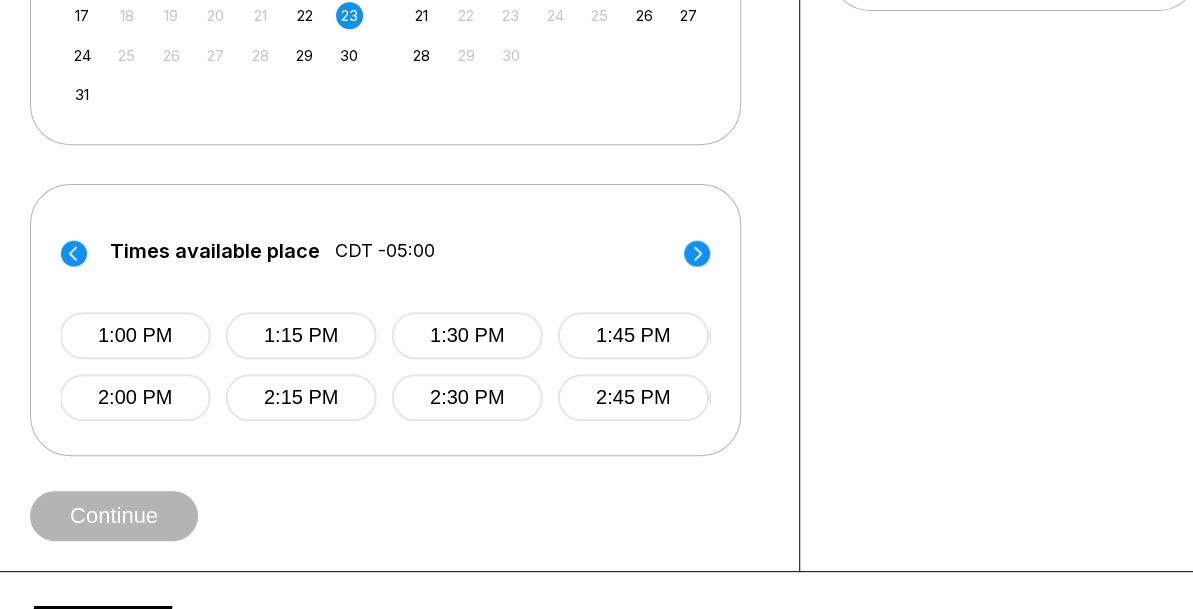 click 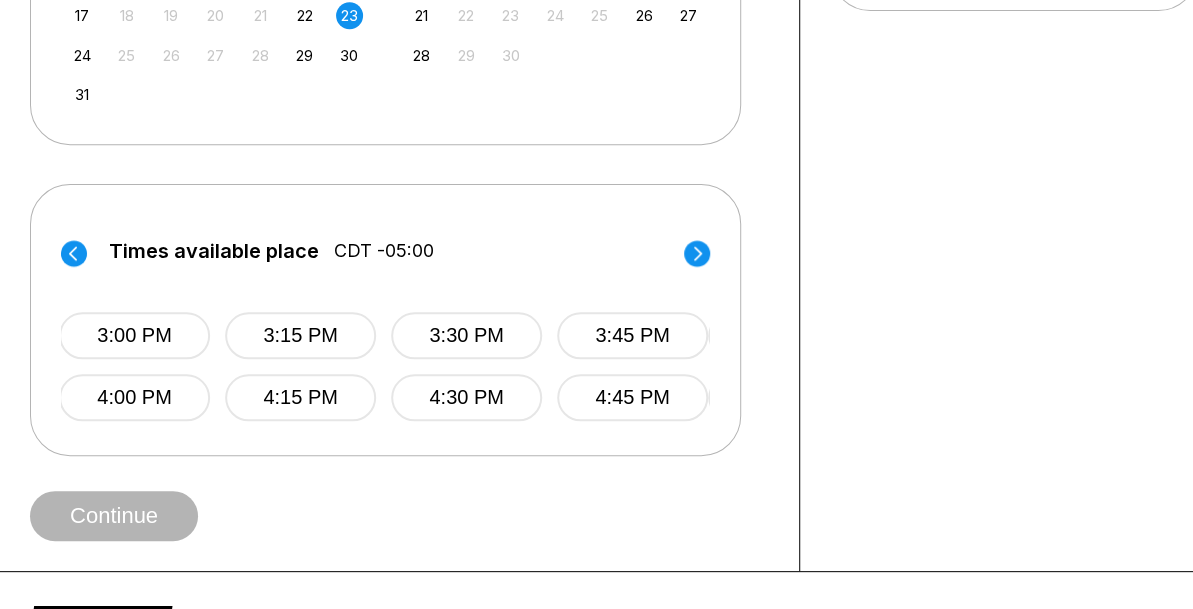 click 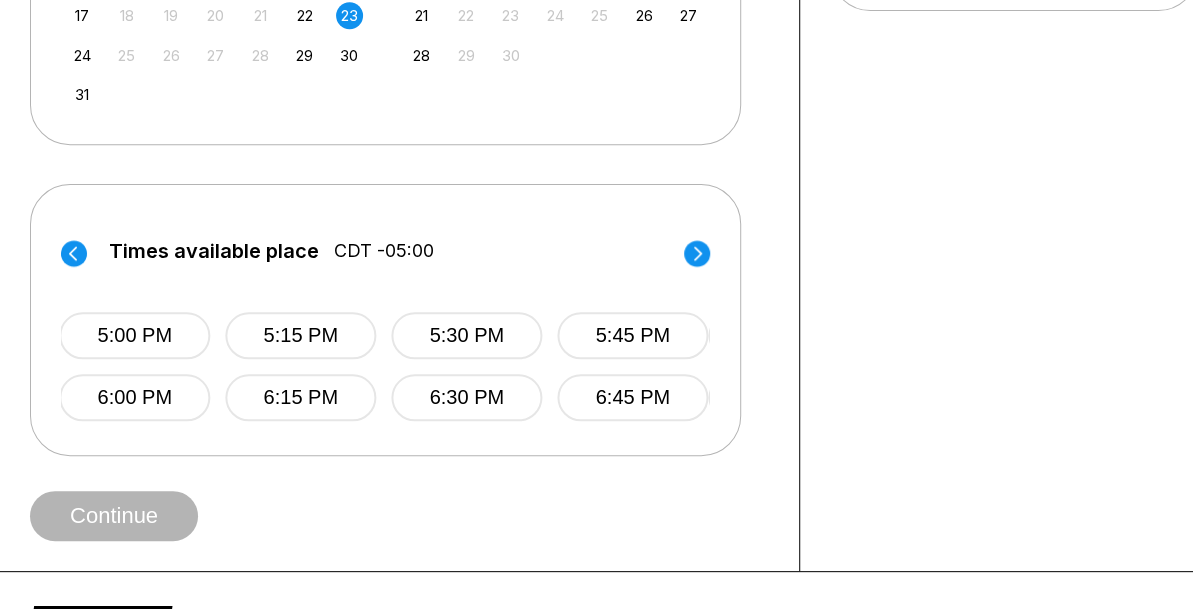 click 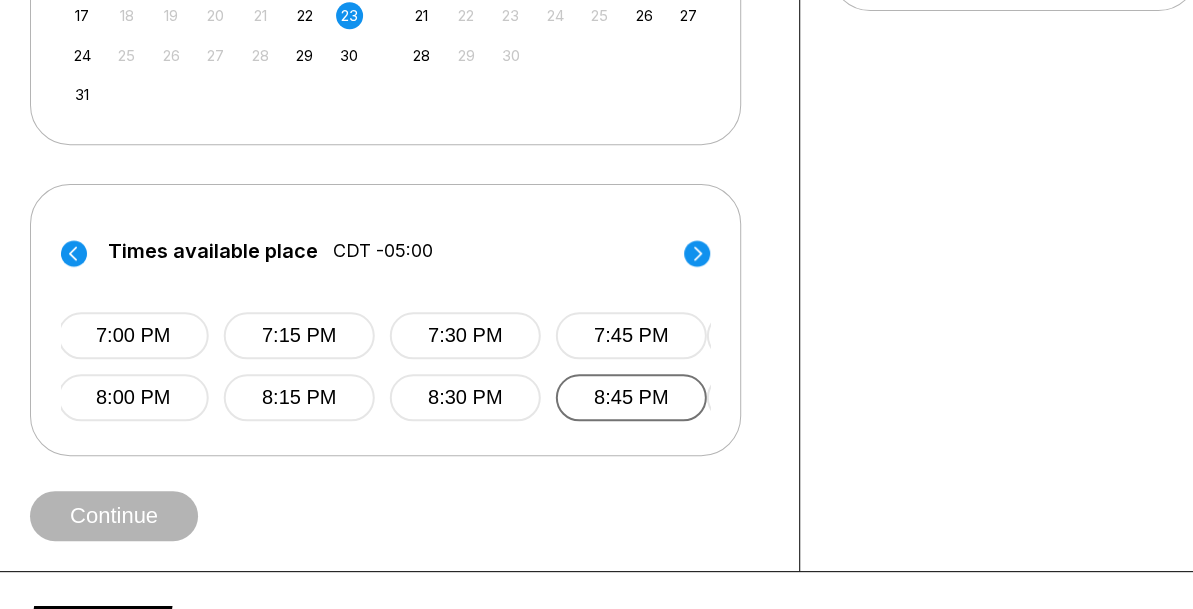 click on "8:45 PM" at bounding box center (631, 397) 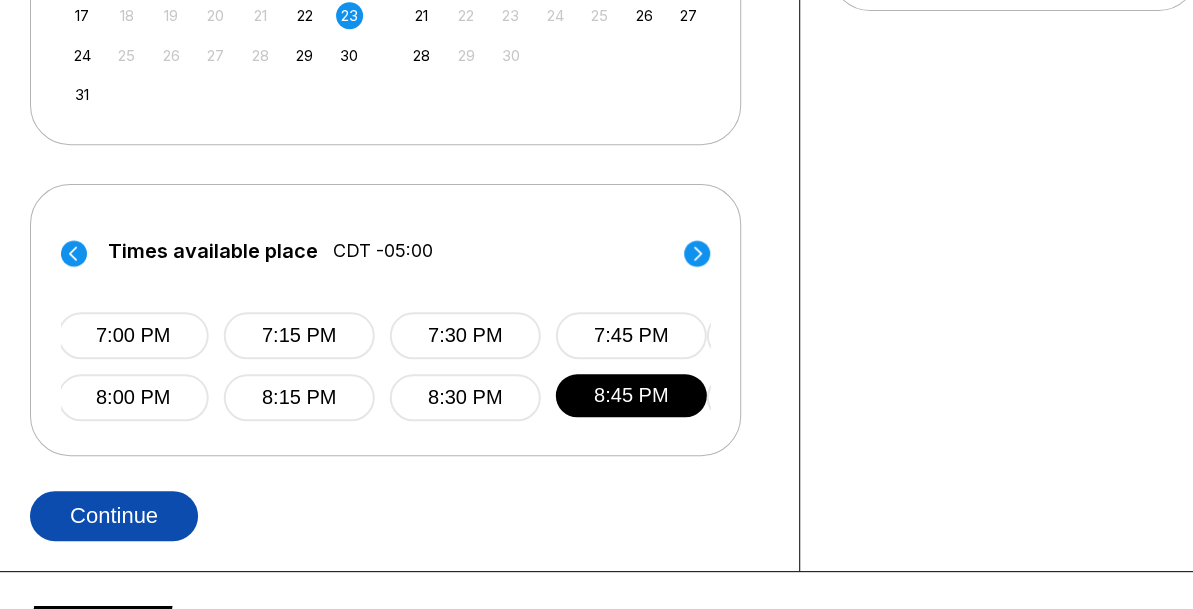 click on "Continue" at bounding box center (114, 516) 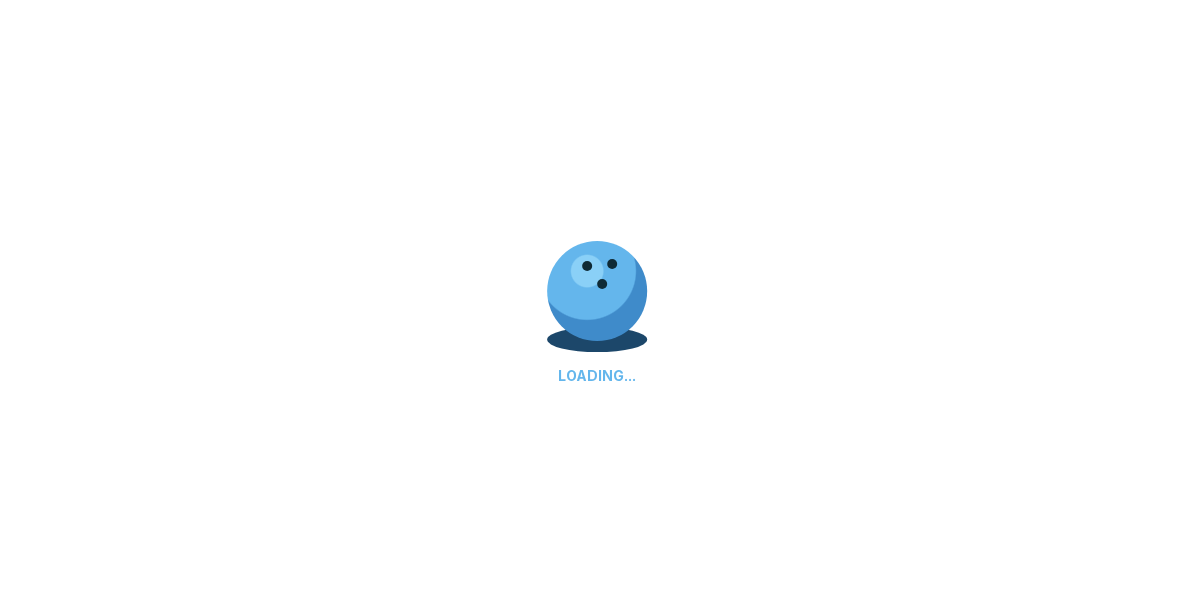 scroll, scrollTop: 0, scrollLeft: 0, axis: both 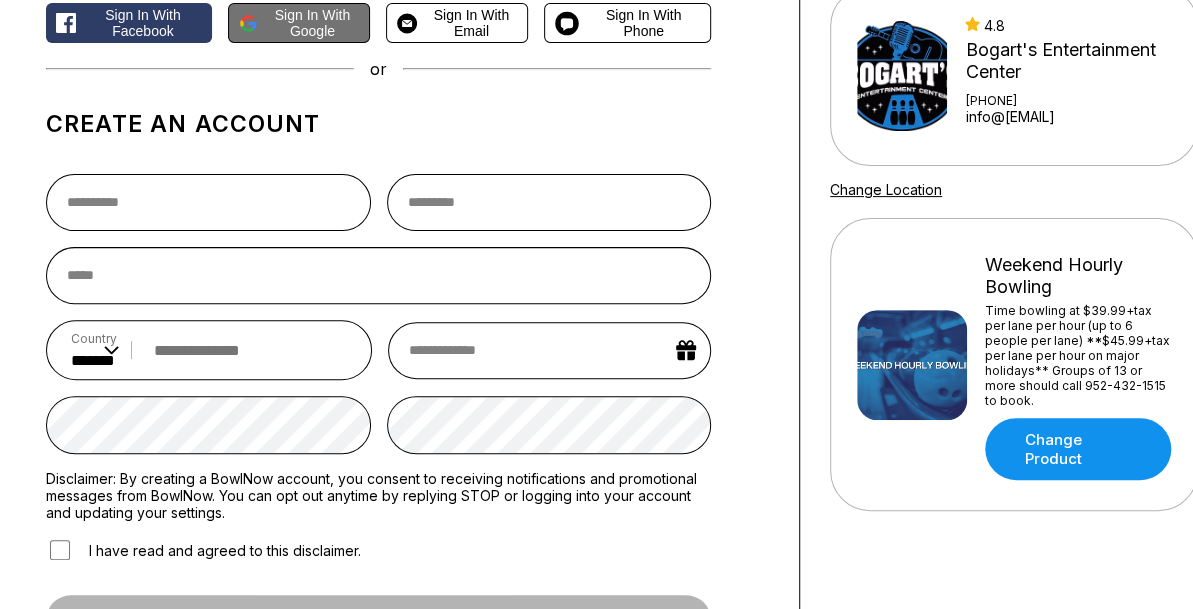 click on "Sign in with Google" at bounding box center (313, 23) 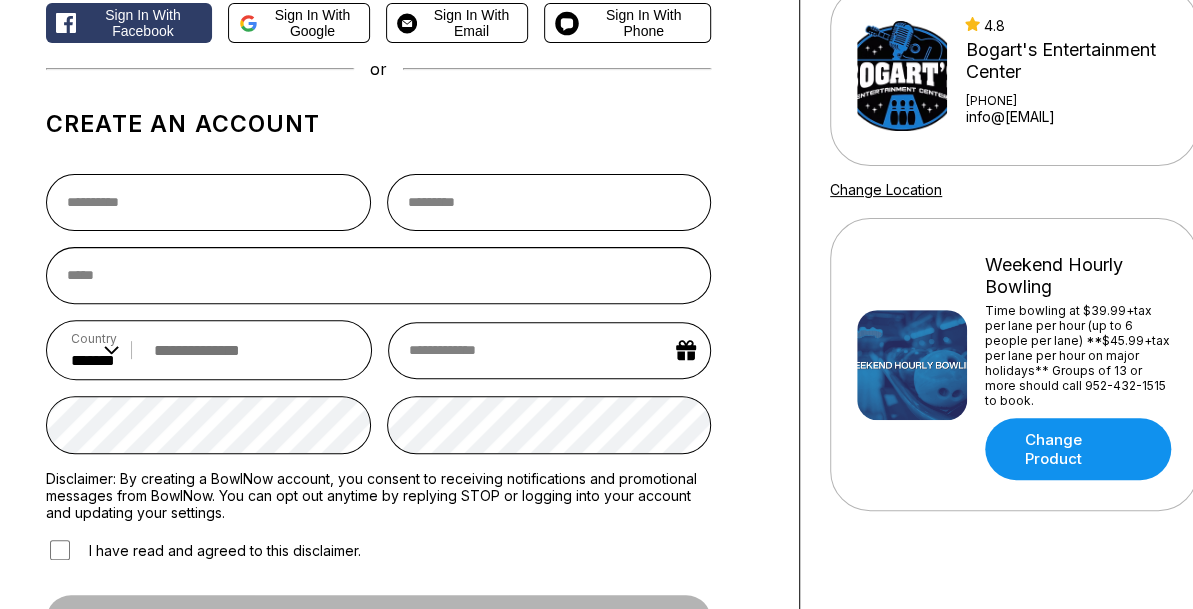 scroll, scrollTop: 0, scrollLeft: 0, axis: both 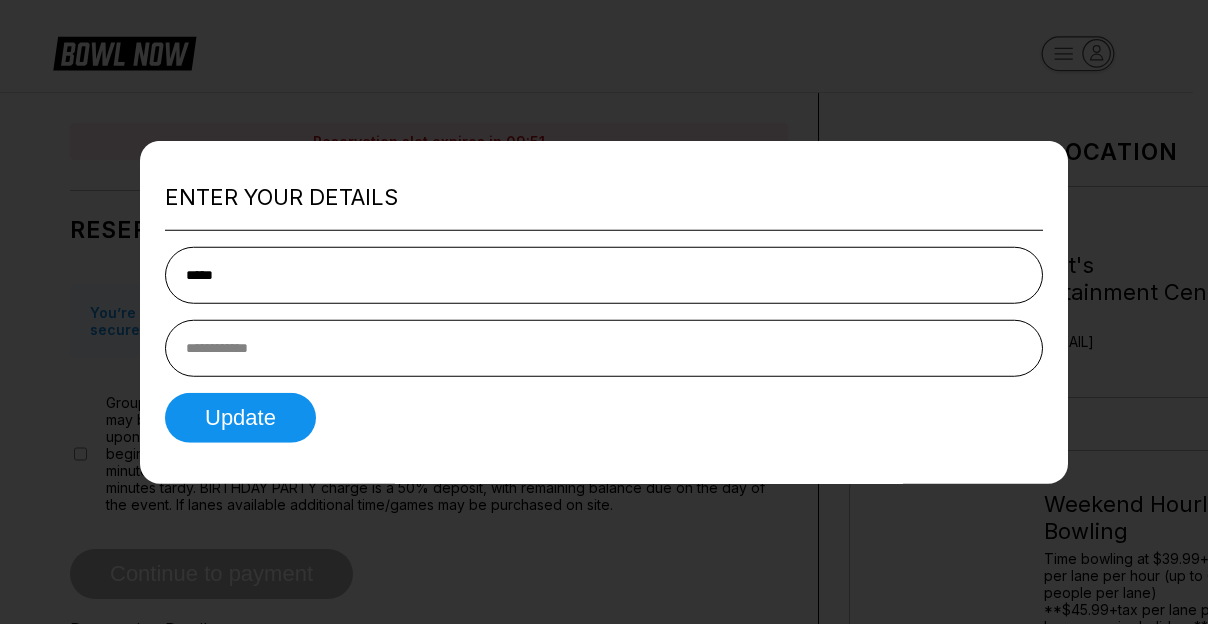 type on "*****" 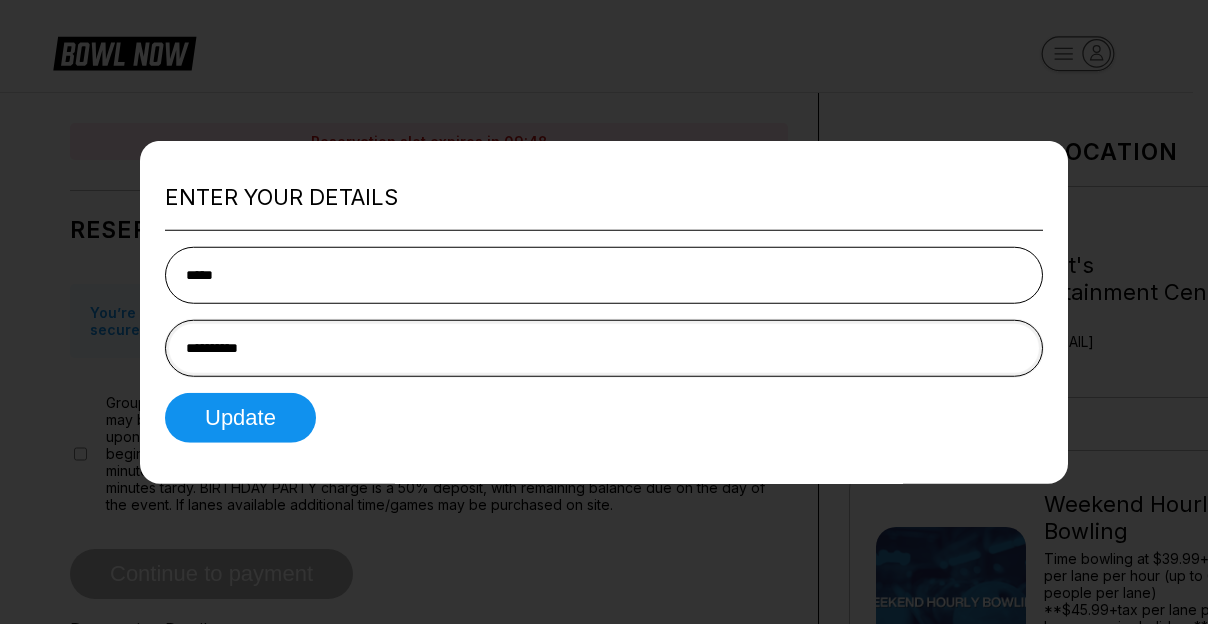 type on "**********" 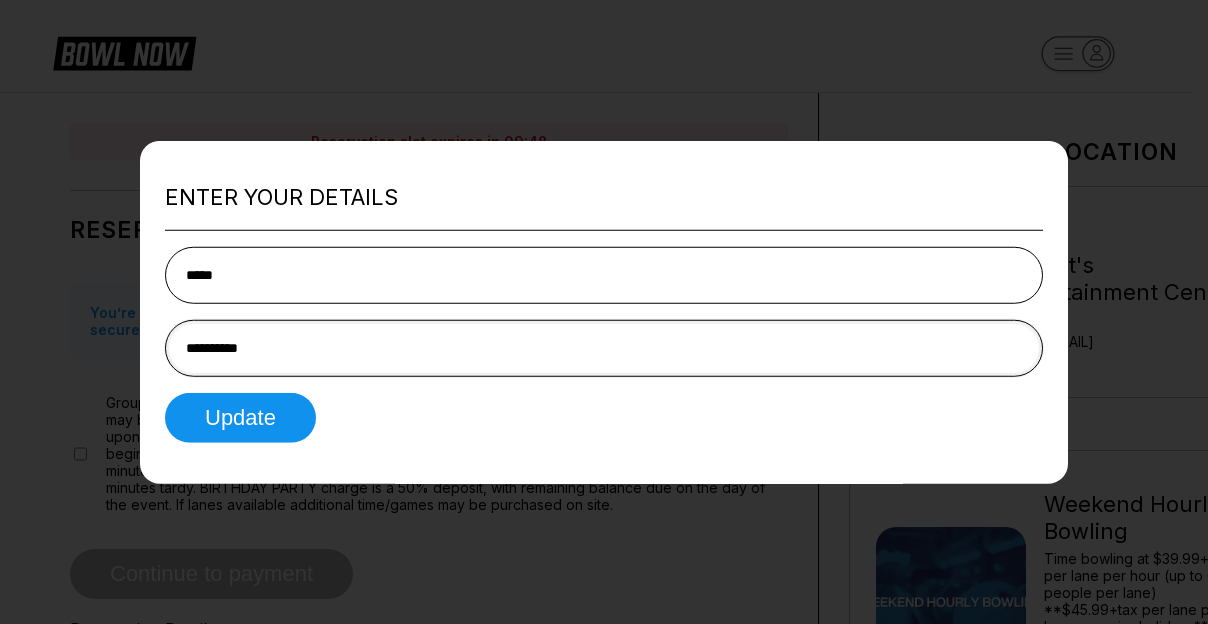 click on "Update" at bounding box center (240, 417) 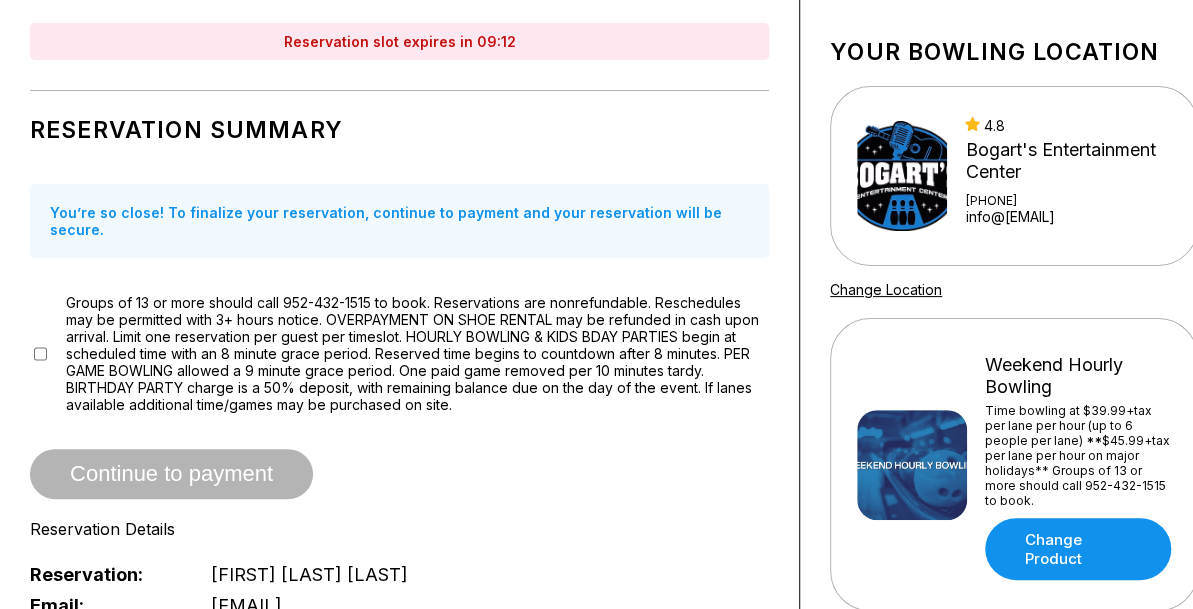 scroll, scrollTop: 400, scrollLeft: 0, axis: vertical 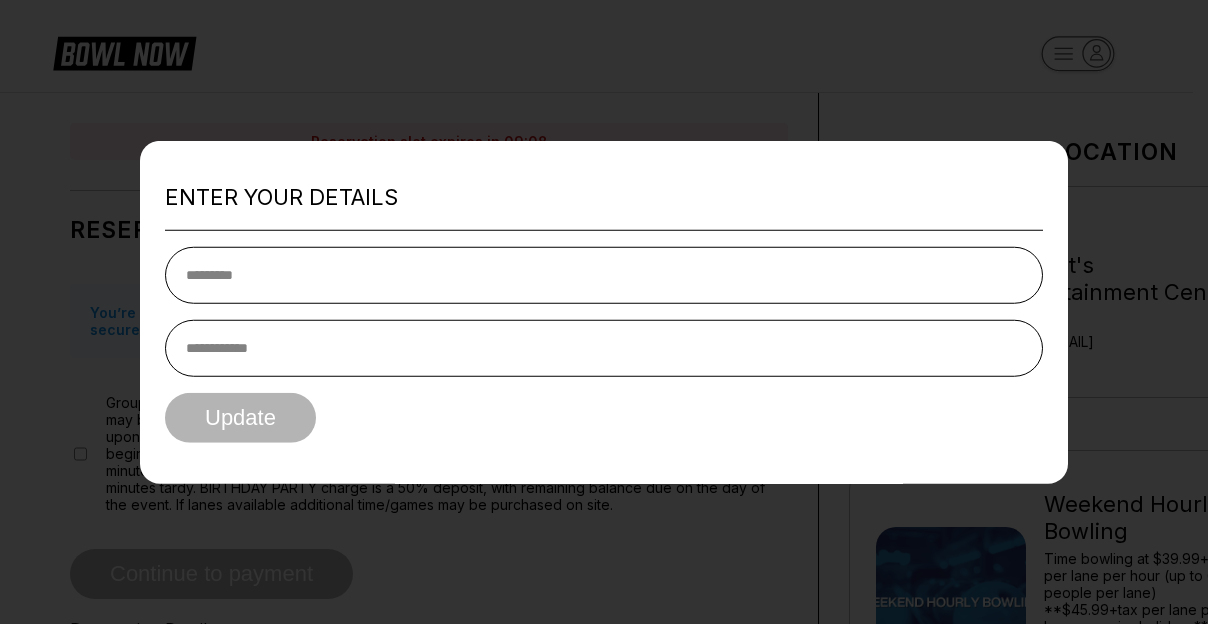 drag, startPoint x: 80, startPoint y: 285, endPoint x: 97, endPoint y: 283, distance: 17.117243 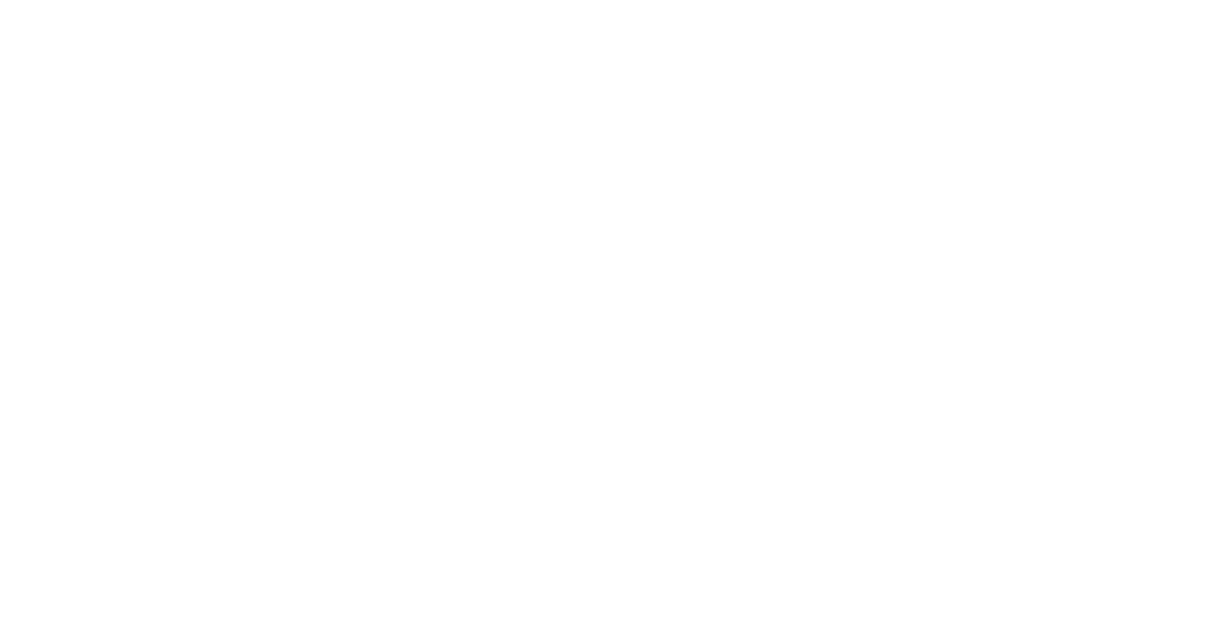 scroll, scrollTop: 0, scrollLeft: 0, axis: both 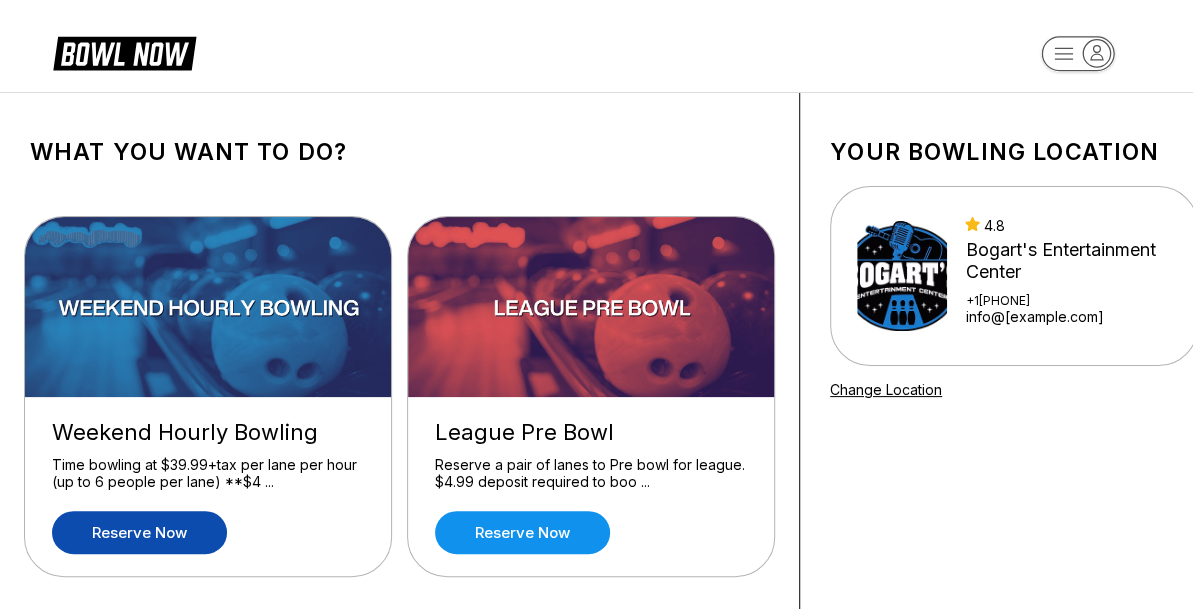 click on "Reserve now" at bounding box center [139, 532] 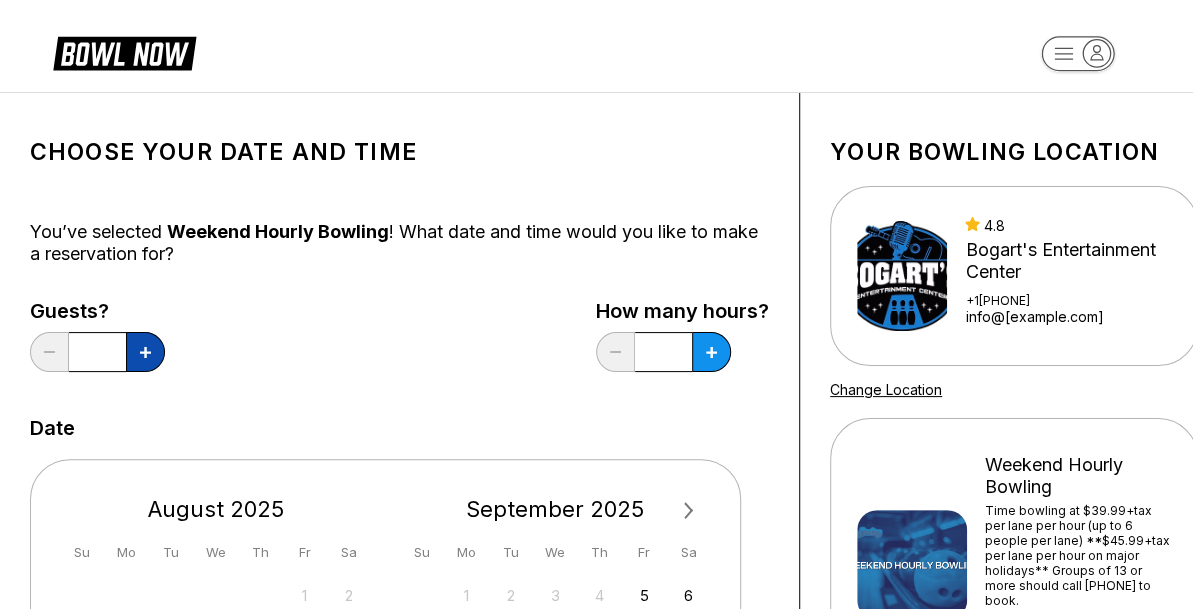 click at bounding box center (145, 352) 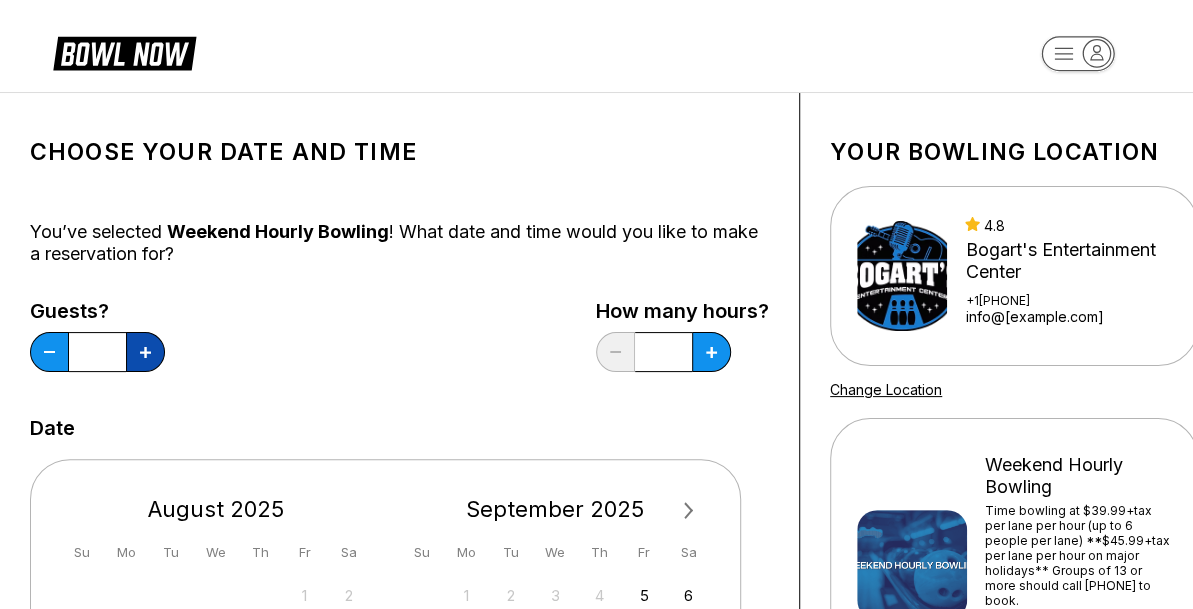 click at bounding box center (145, 352) 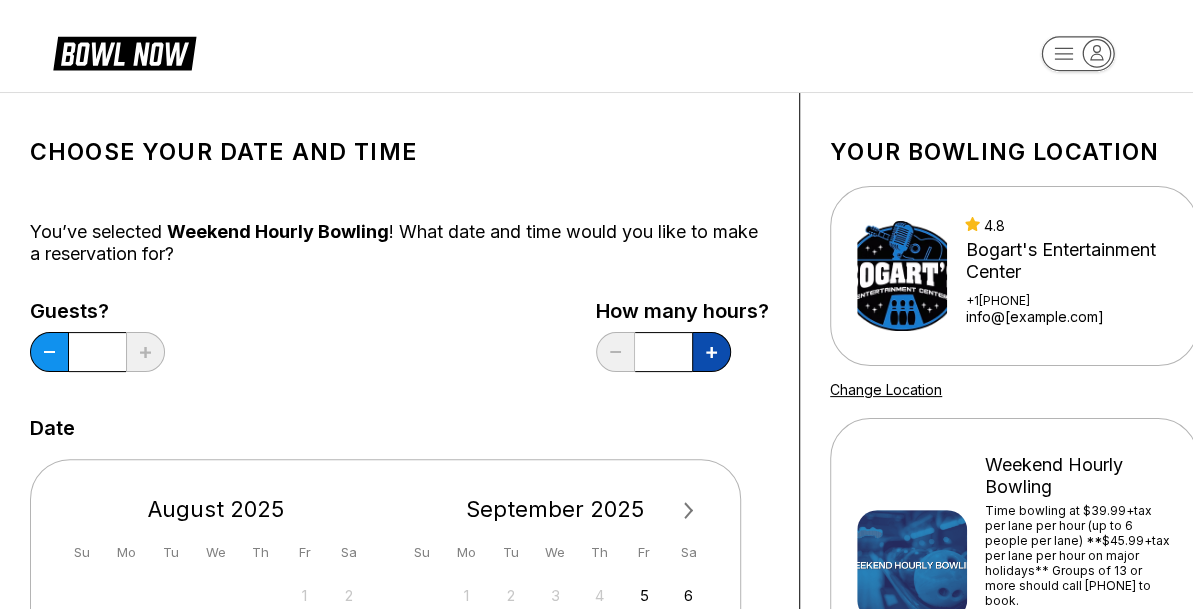 click 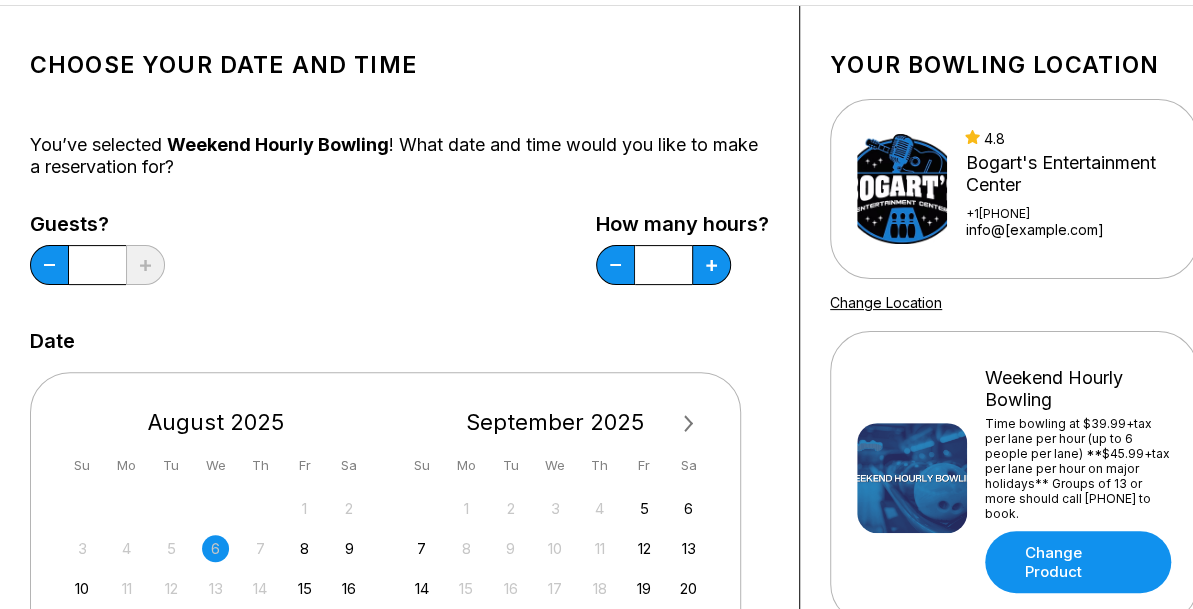scroll, scrollTop: 0, scrollLeft: 0, axis: both 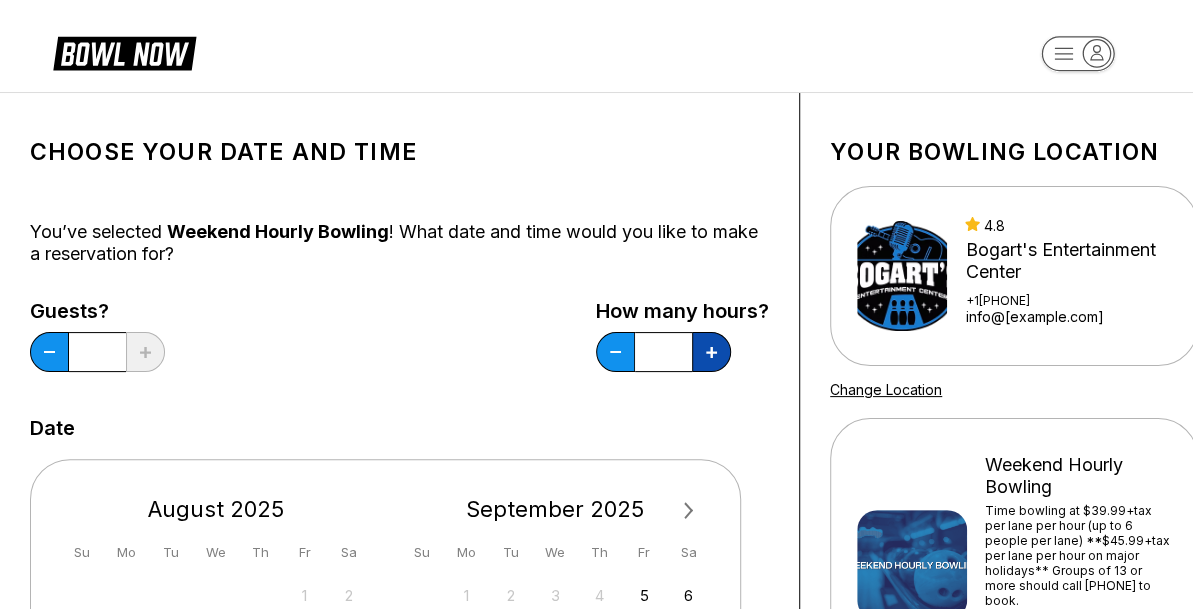 click at bounding box center [711, 352] 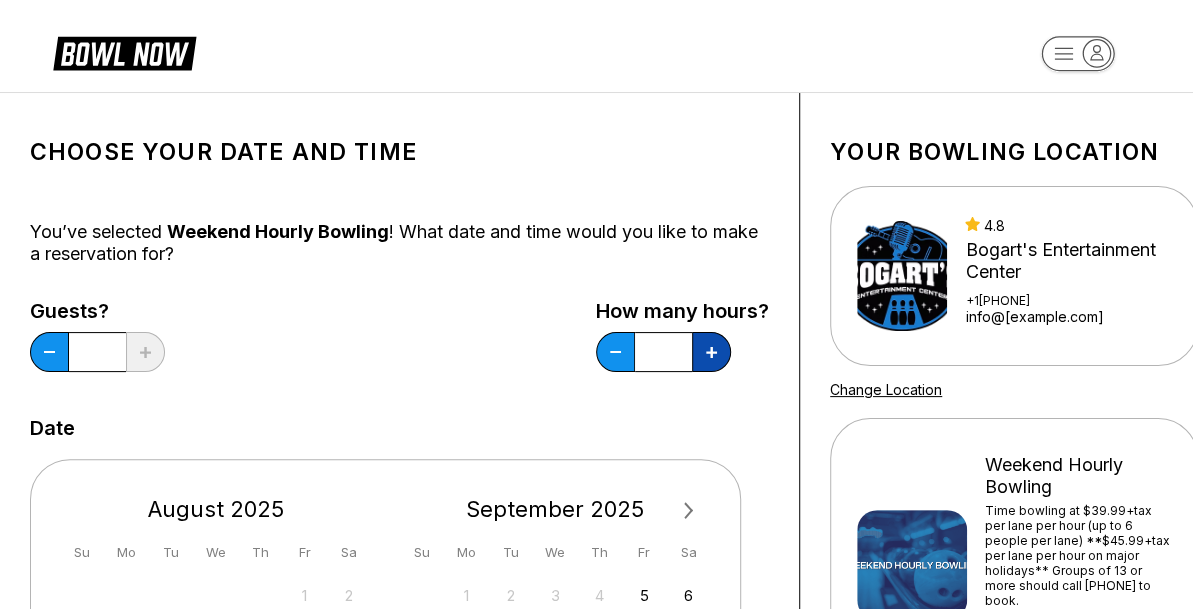 click at bounding box center (711, 352) 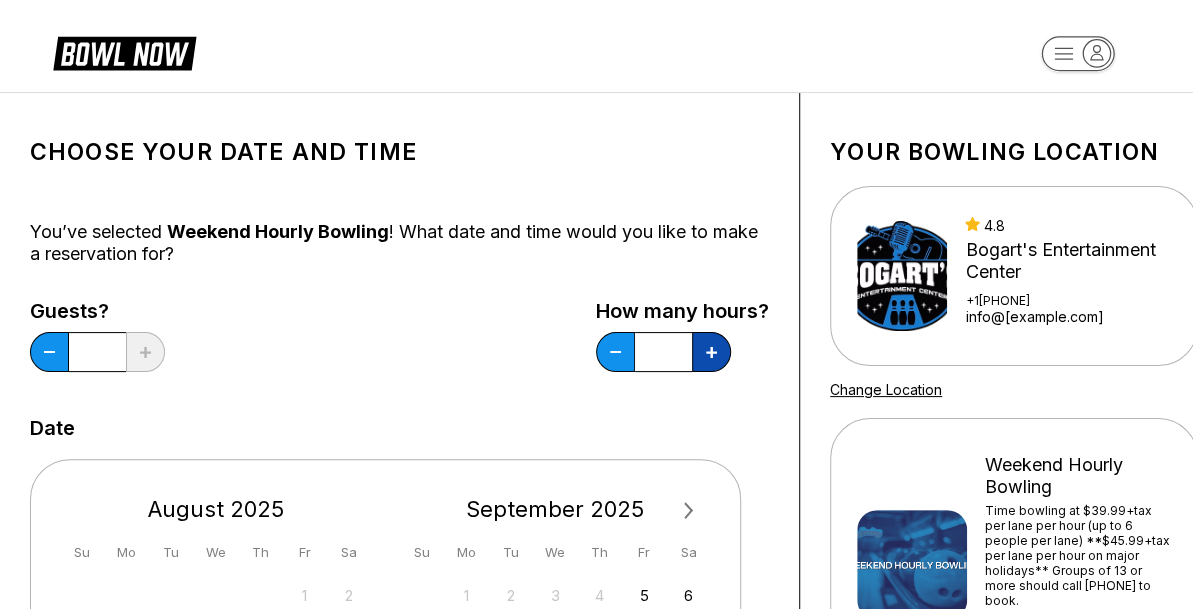 click at bounding box center [711, 352] 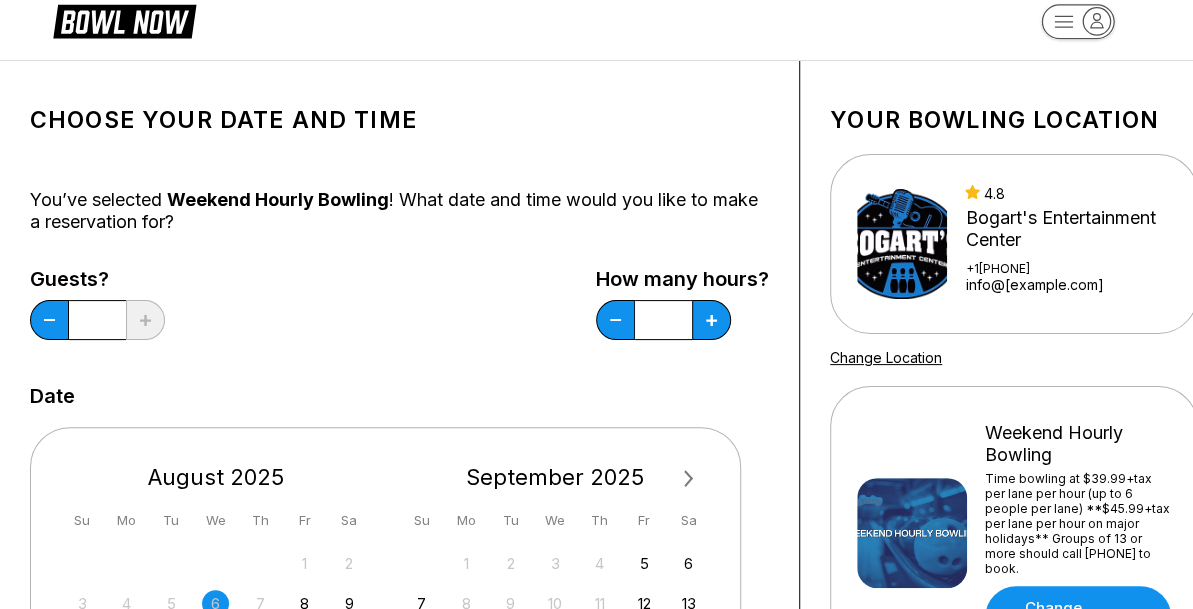 scroll, scrollTop: 400, scrollLeft: 0, axis: vertical 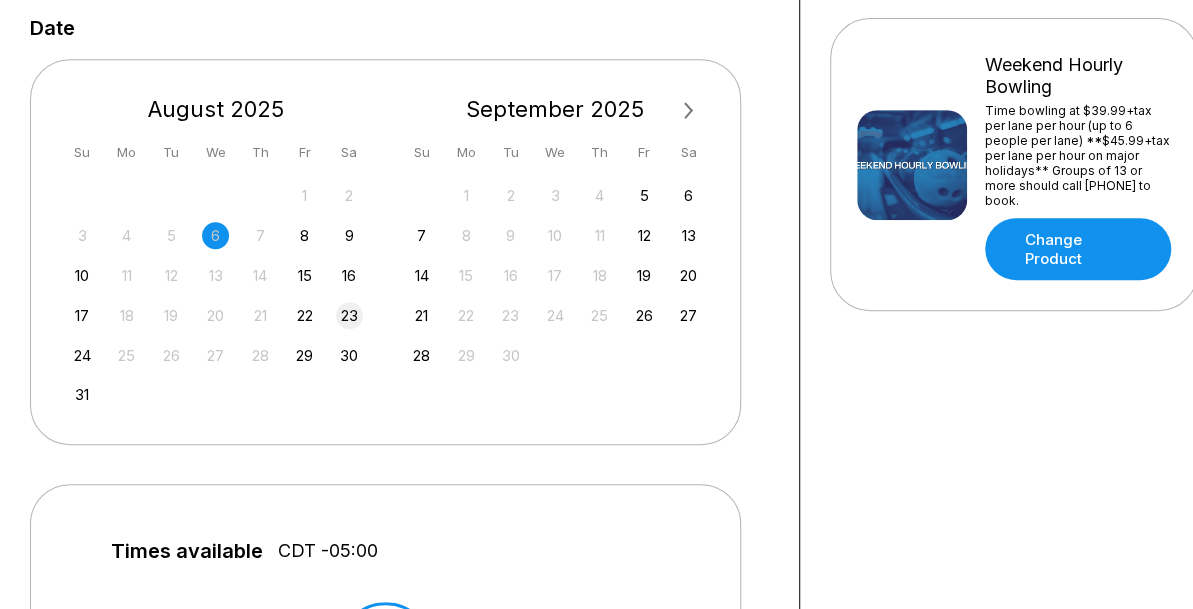click on "23" at bounding box center [349, 315] 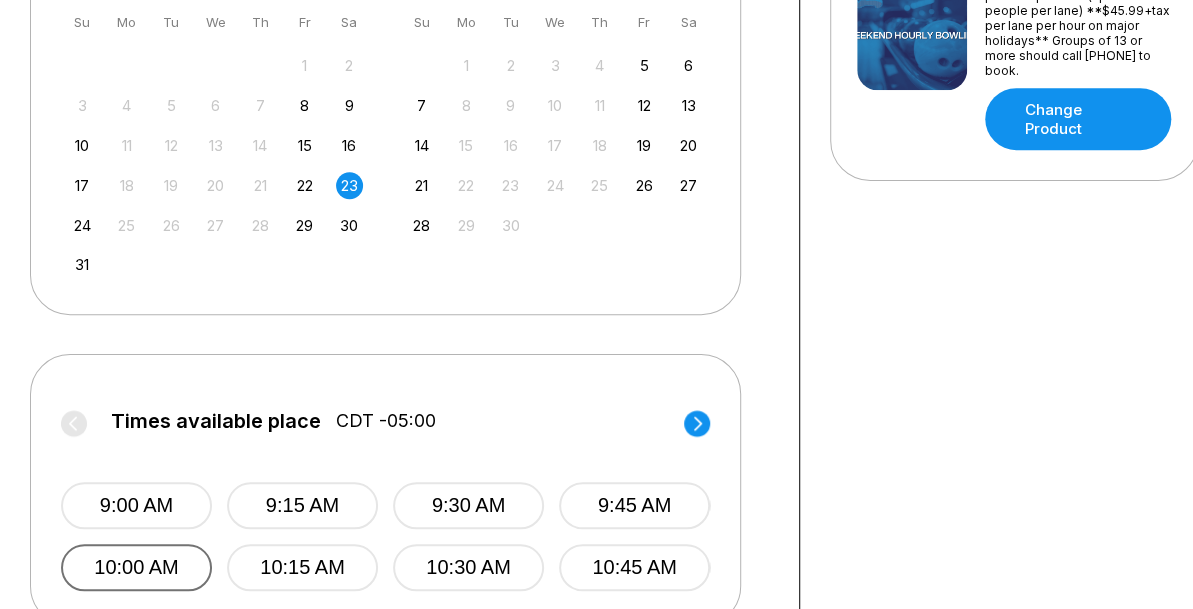 scroll, scrollTop: 700, scrollLeft: 0, axis: vertical 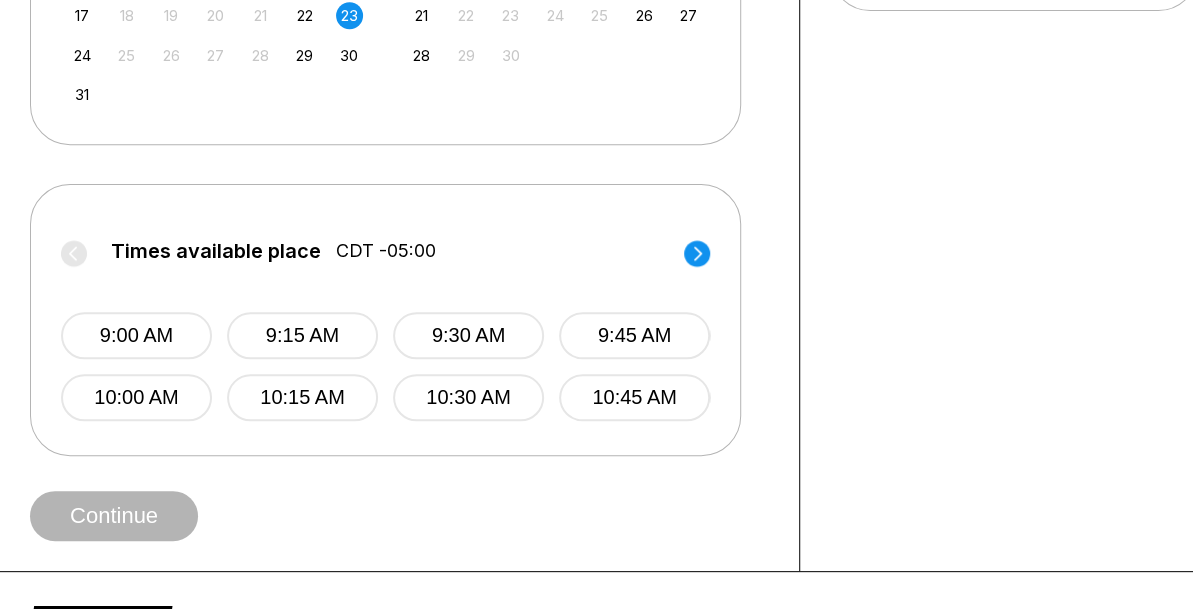 click 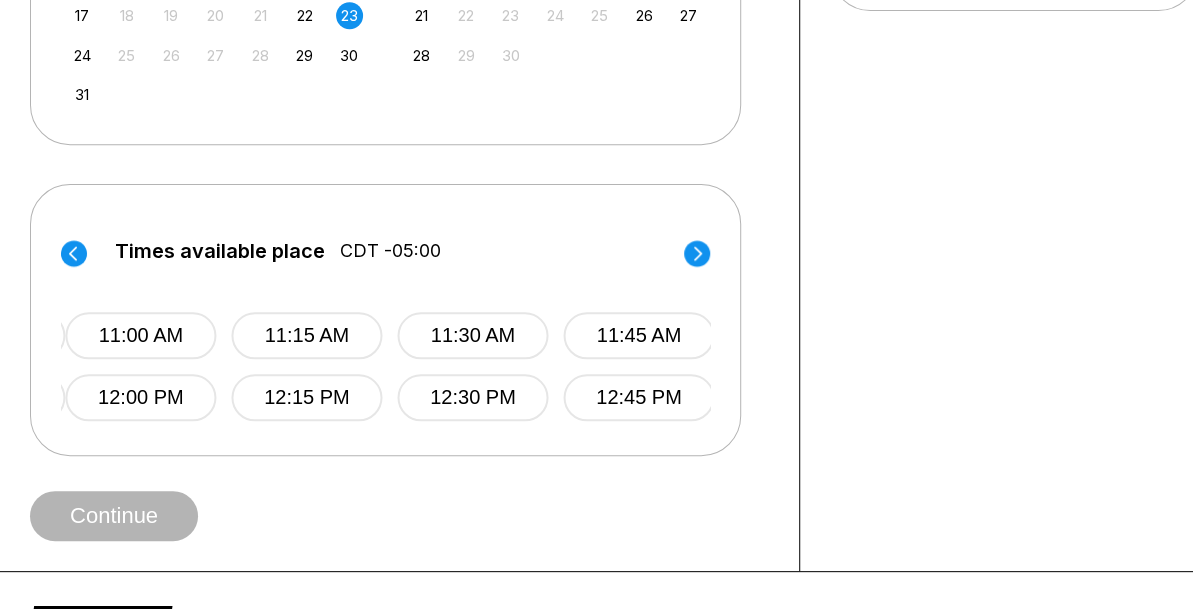 click 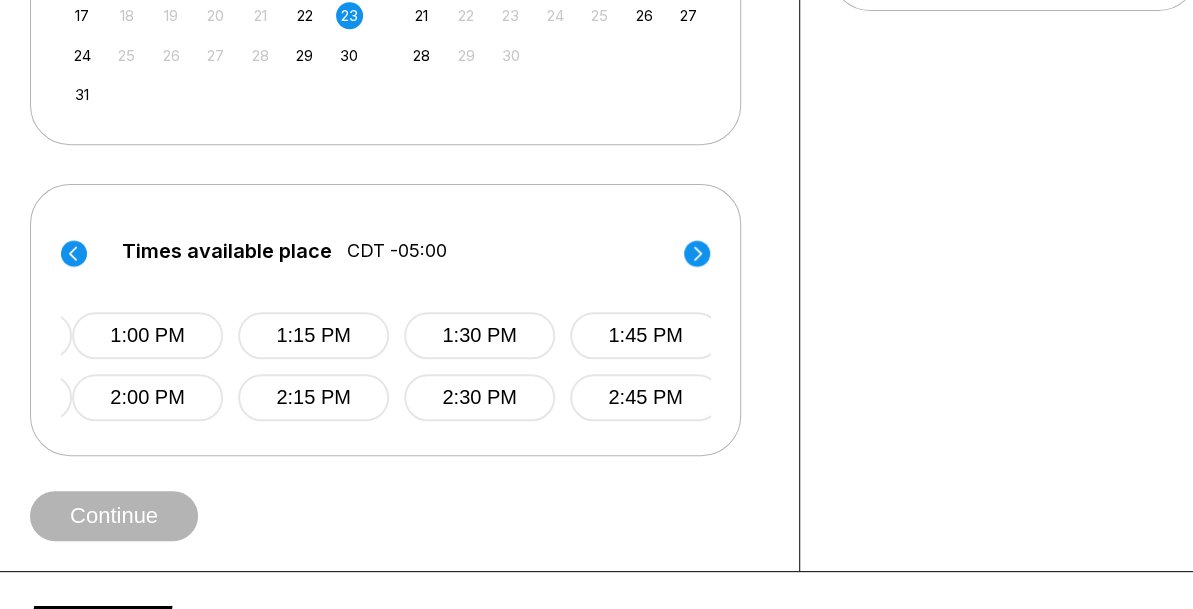 click 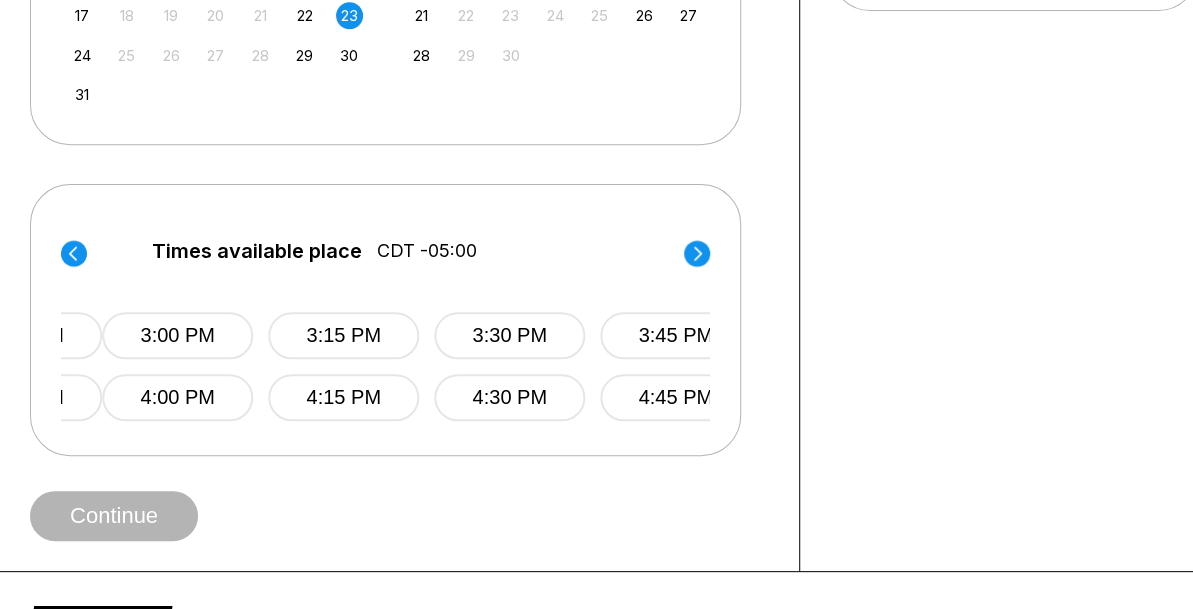 click 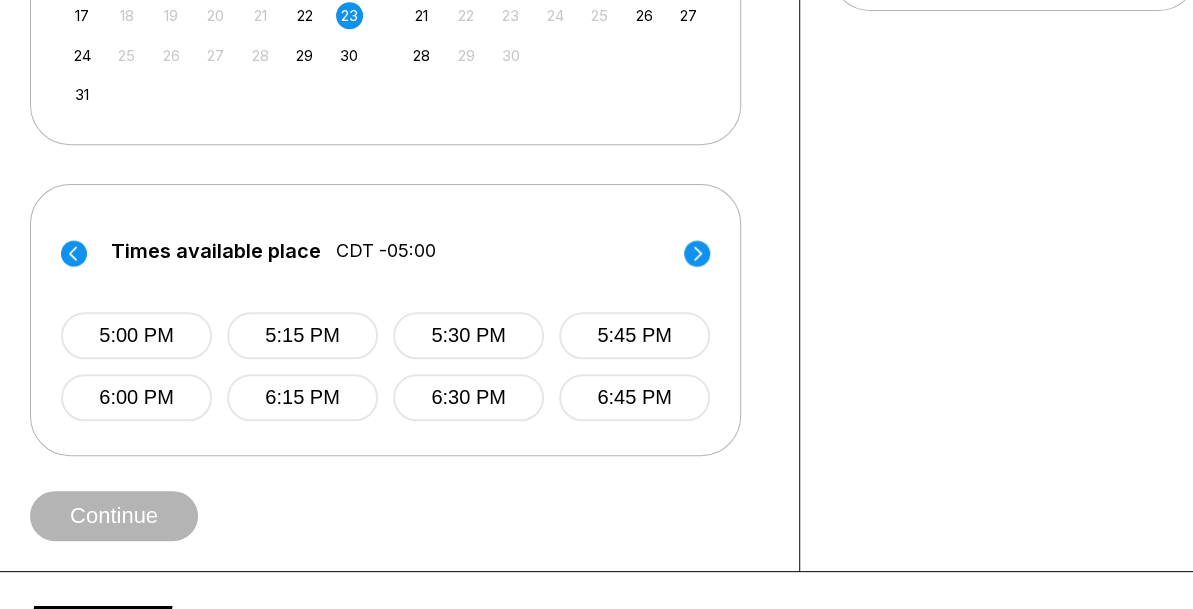 click 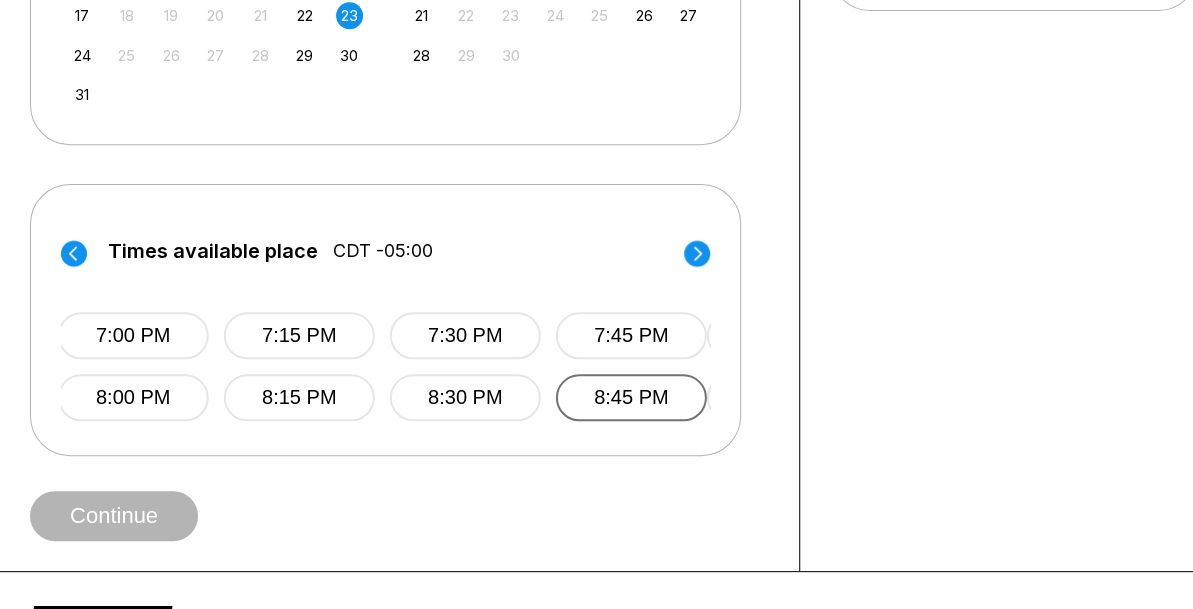 click on "8:45 PM" at bounding box center (631, 397) 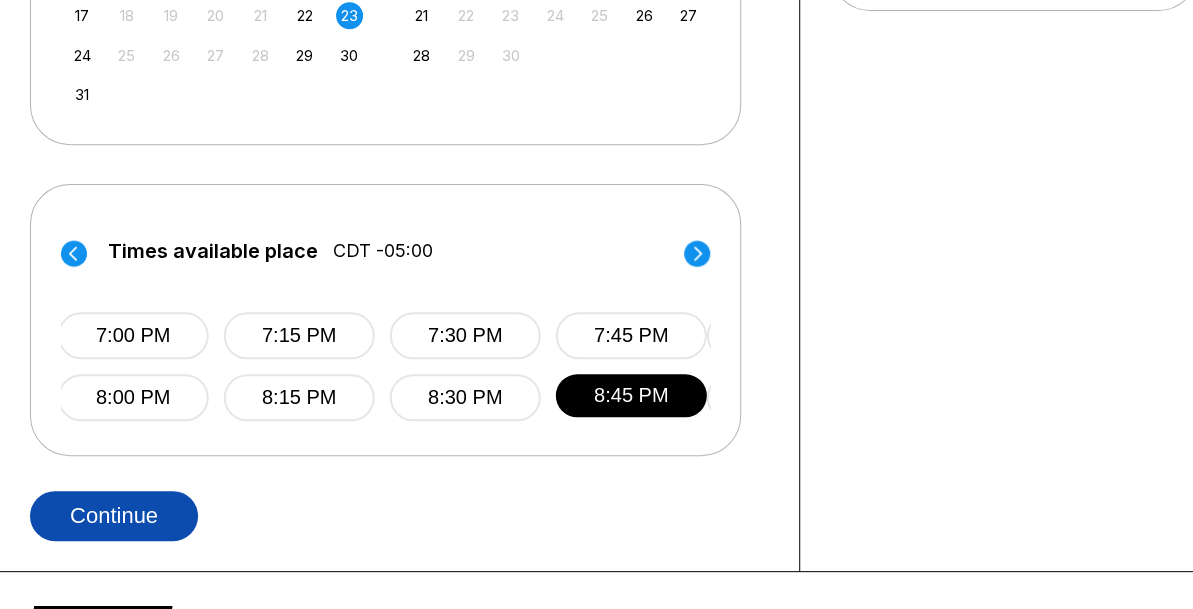 click on "Continue" at bounding box center [114, 516] 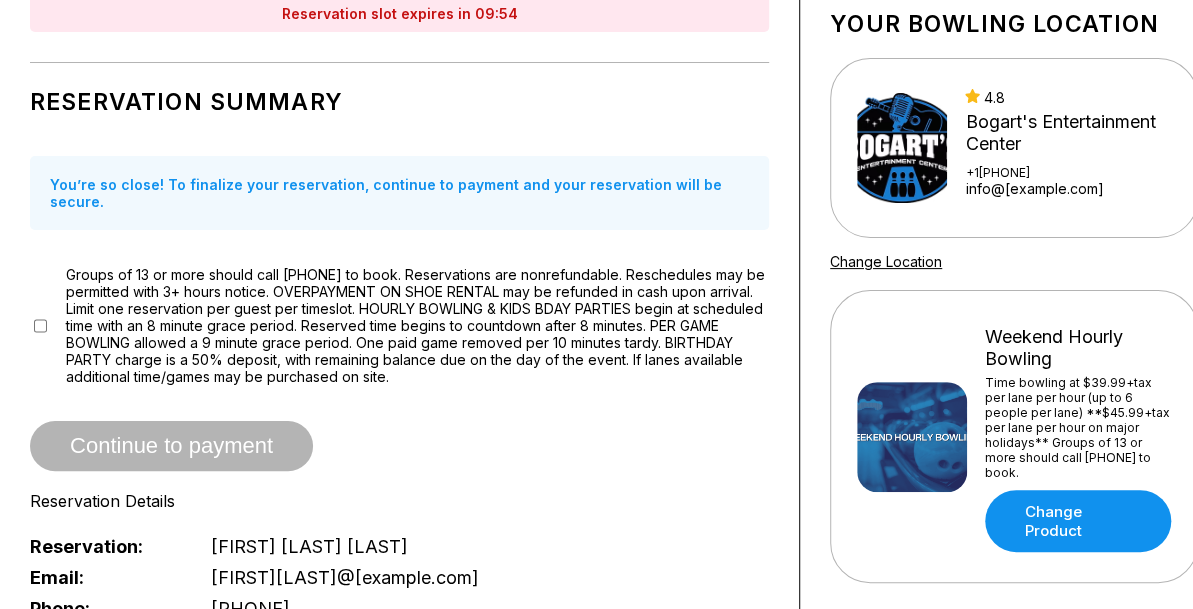 scroll, scrollTop: 200, scrollLeft: 0, axis: vertical 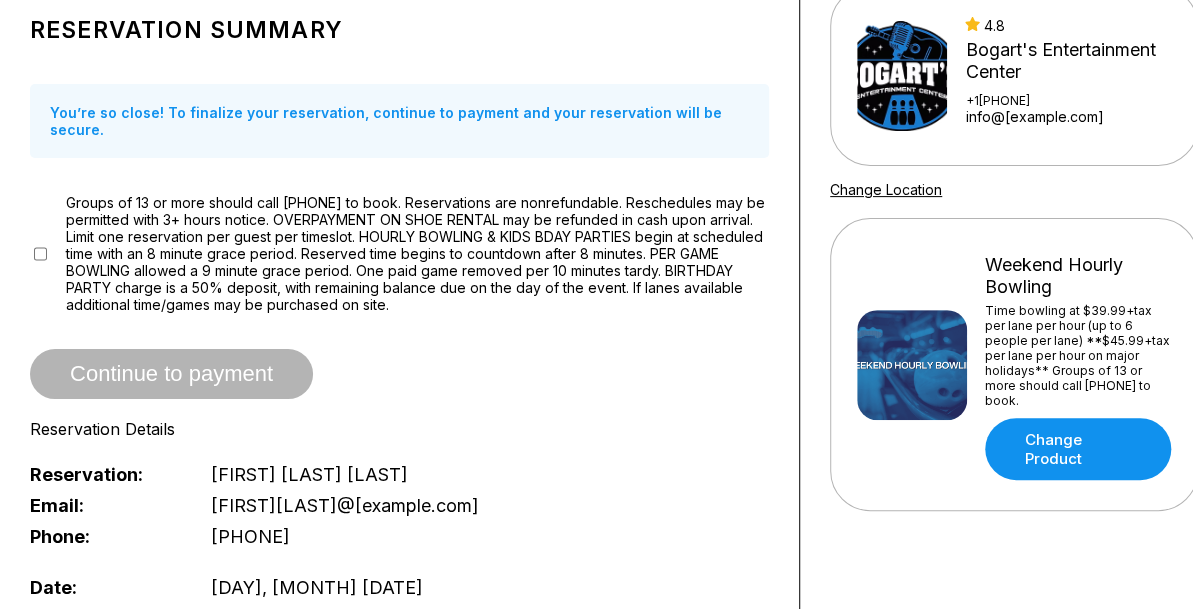 click on "Groups of 13 or more should call [PHONE] to book.
Reservations are nonrefundable. Reschedules may be permitted with 3+ hours notice.
OVERPAYMENT ON SHOE RENTAL may be refunded in cash upon arrival.   Limit one reservation per guest per timeslot.
HOURLY BOWLING & KIDS BDAY PARTIES begin at scheduled time with an 8 minute grace period.  Reserved time begins to countdown after 8 minutes.
PER GAME BOWLING allowed a 9 minute grace period.  One paid game removed per 10 minutes tardy.
BIRTHDAY PARTY charge is a 50% deposit, with remaining balance due on the day of the event.
If lanes available additional time/games may be purchased on site." at bounding box center (399, 253) 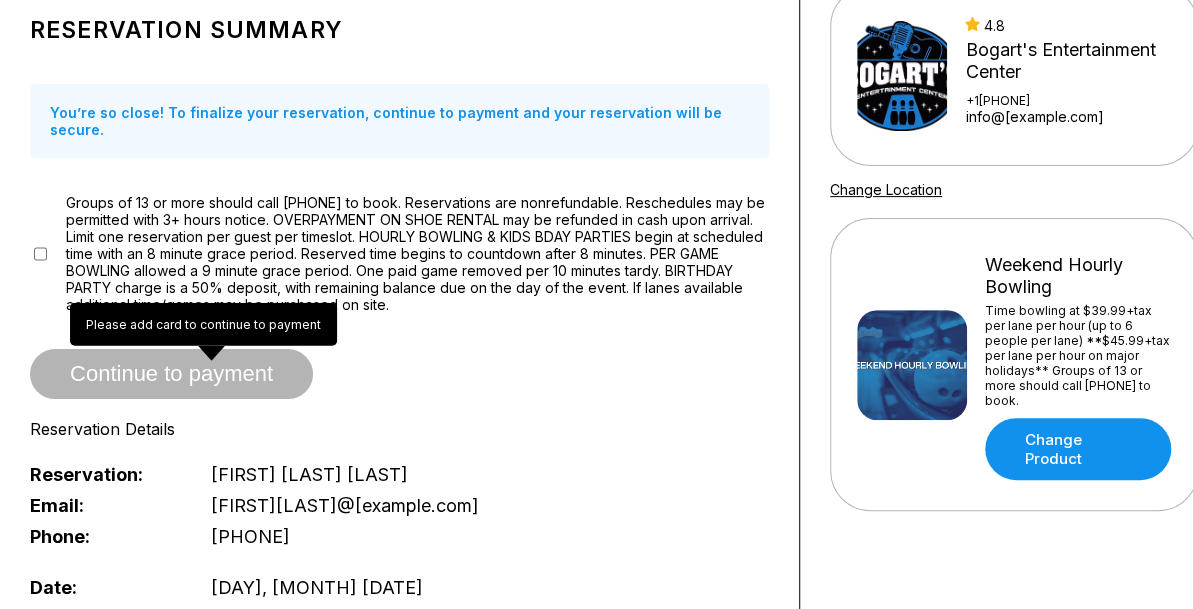 click on "Continue to payment" at bounding box center [171, 375] 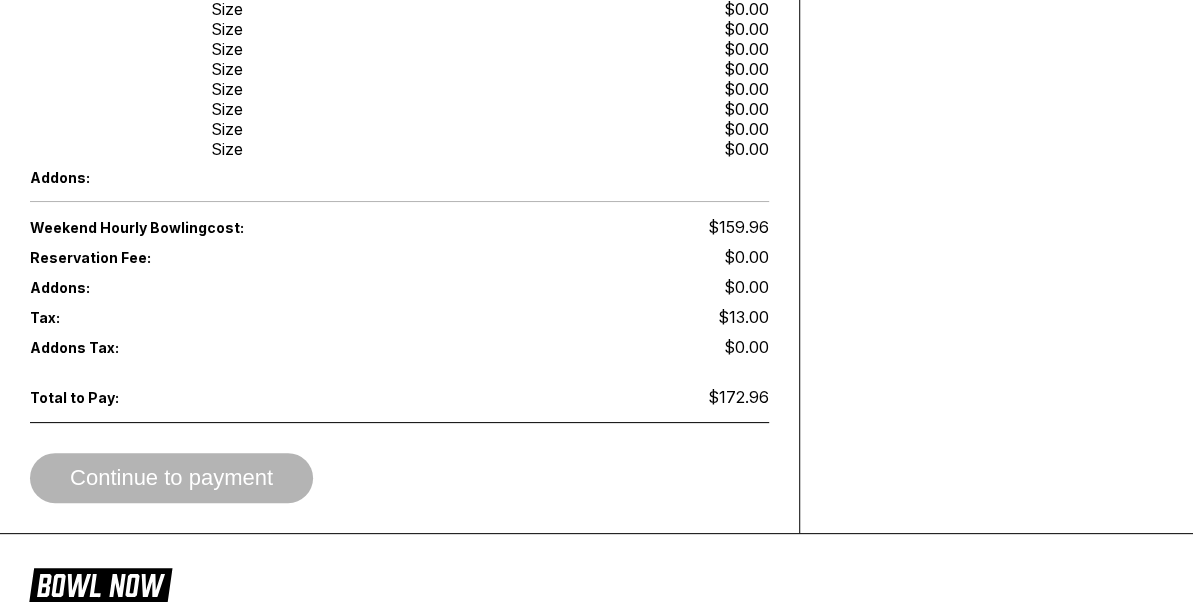 scroll, scrollTop: 900, scrollLeft: 0, axis: vertical 